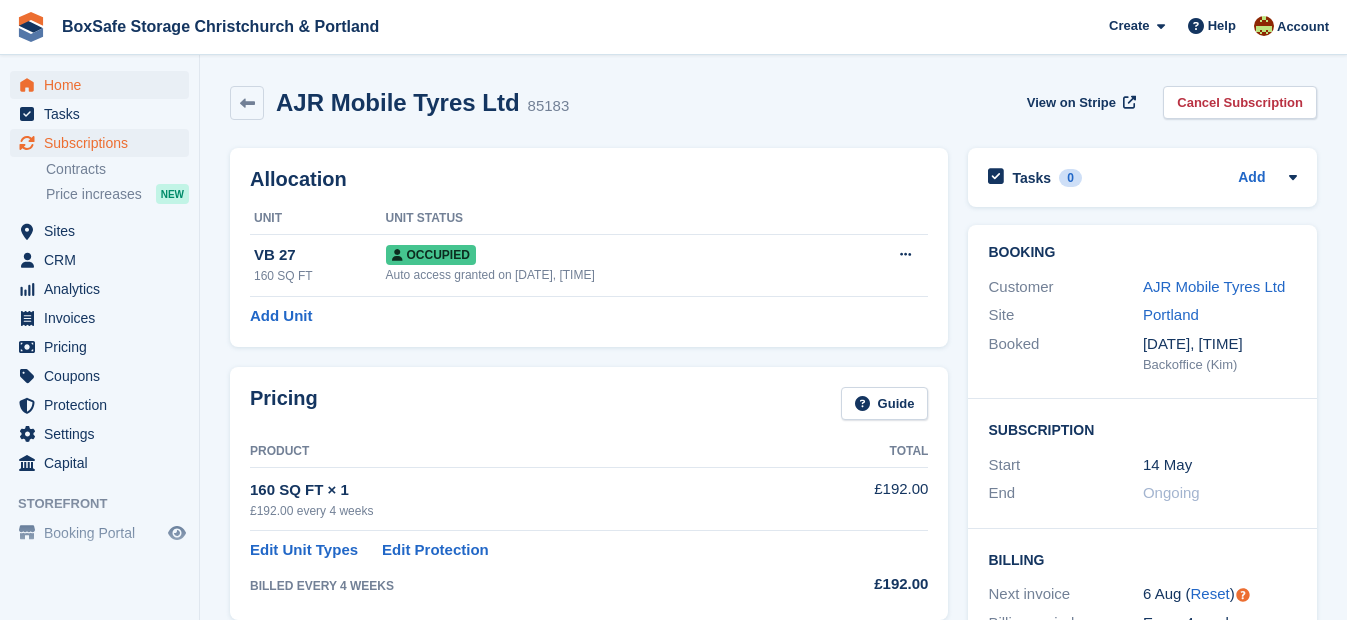 scroll, scrollTop: 0, scrollLeft: 0, axis: both 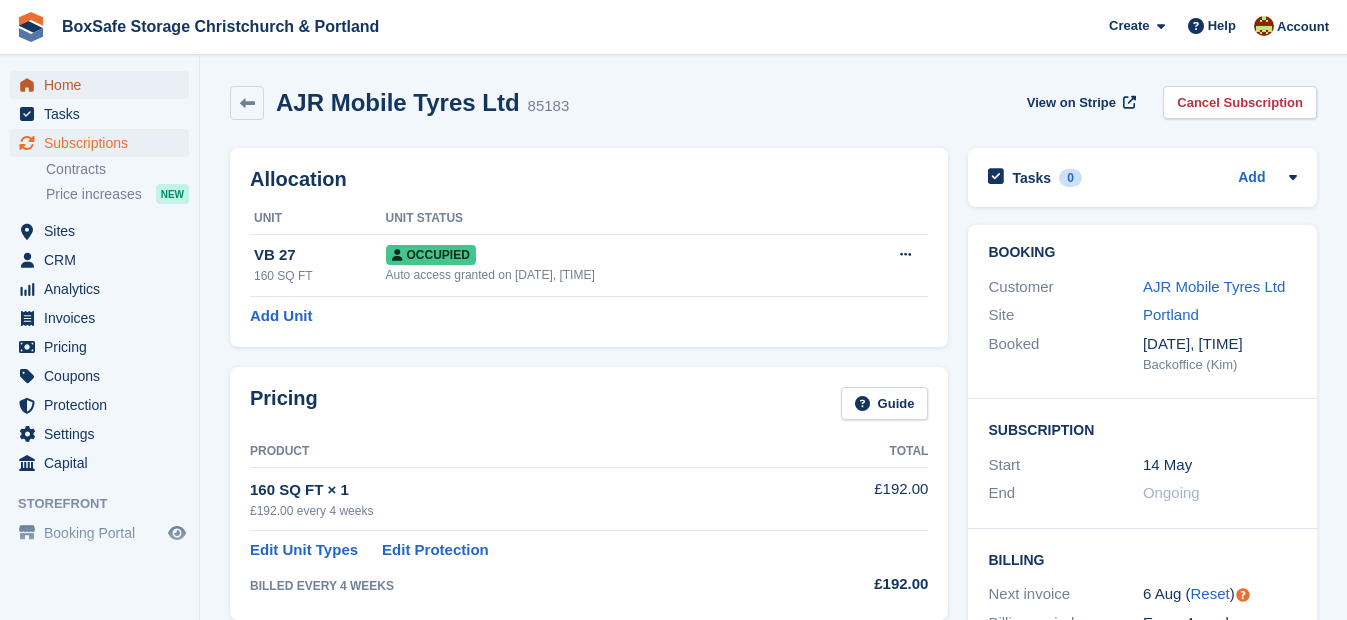 click on "Home" at bounding box center (104, 85) 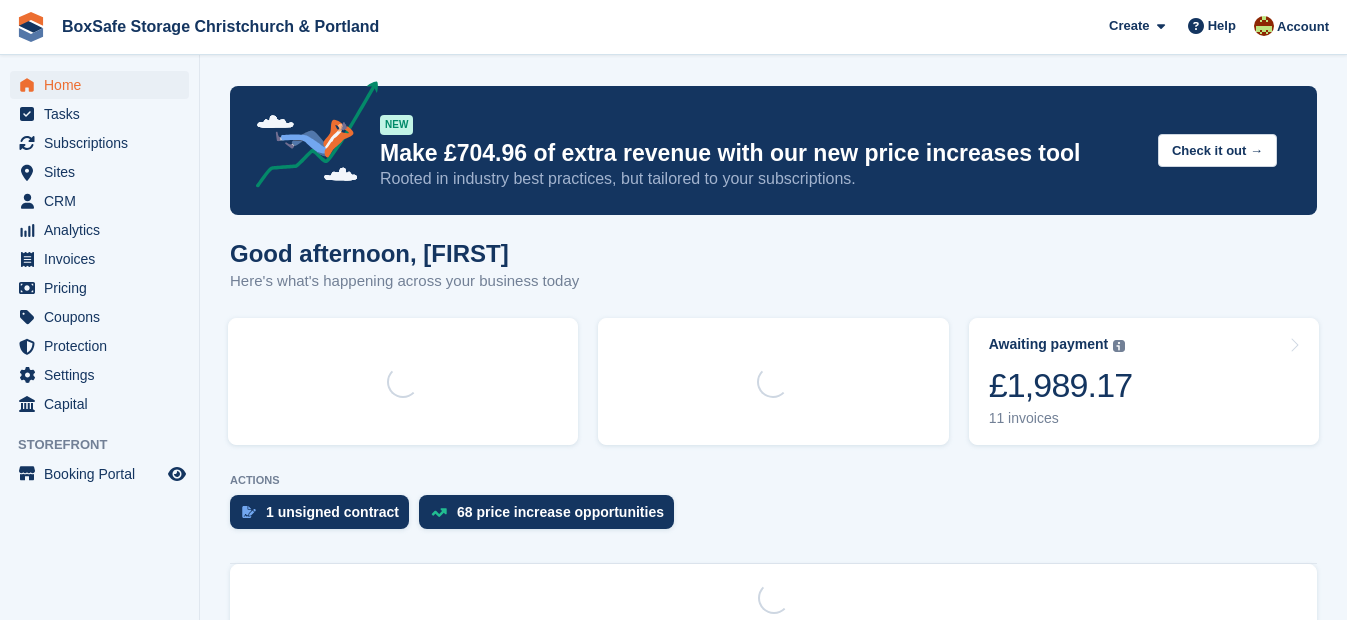 scroll, scrollTop: 0, scrollLeft: 0, axis: both 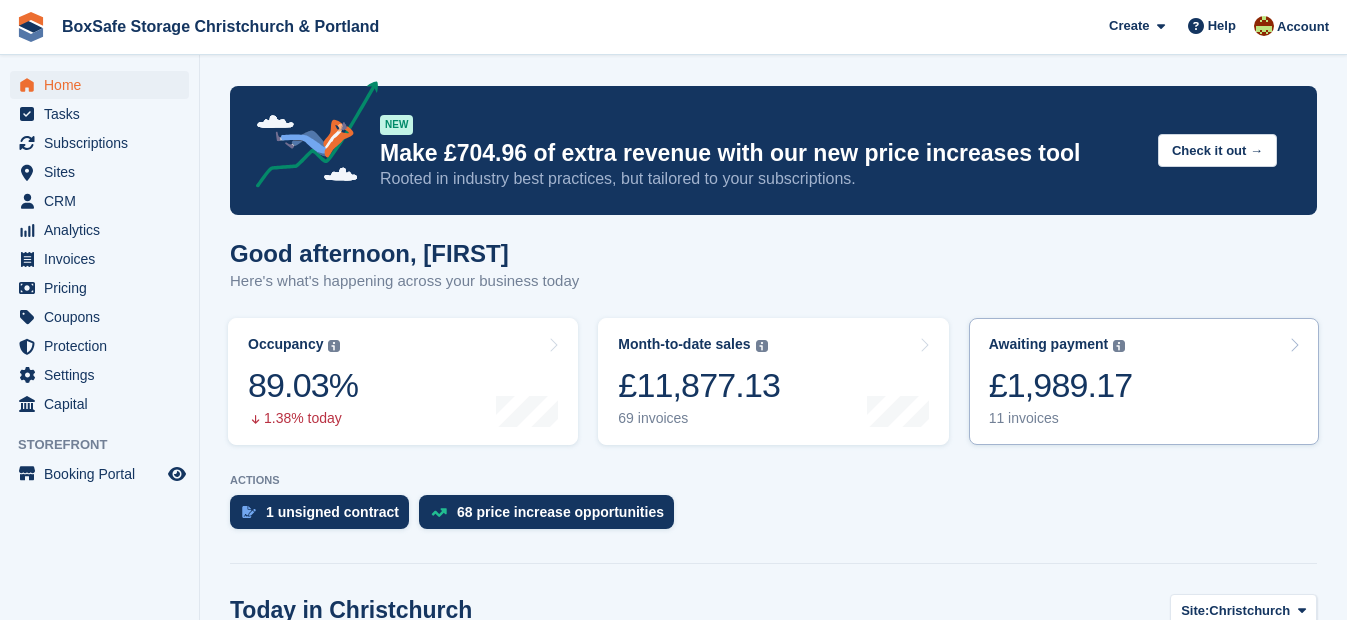 click on "£1,989.17" at bounding box center [1061, 385] 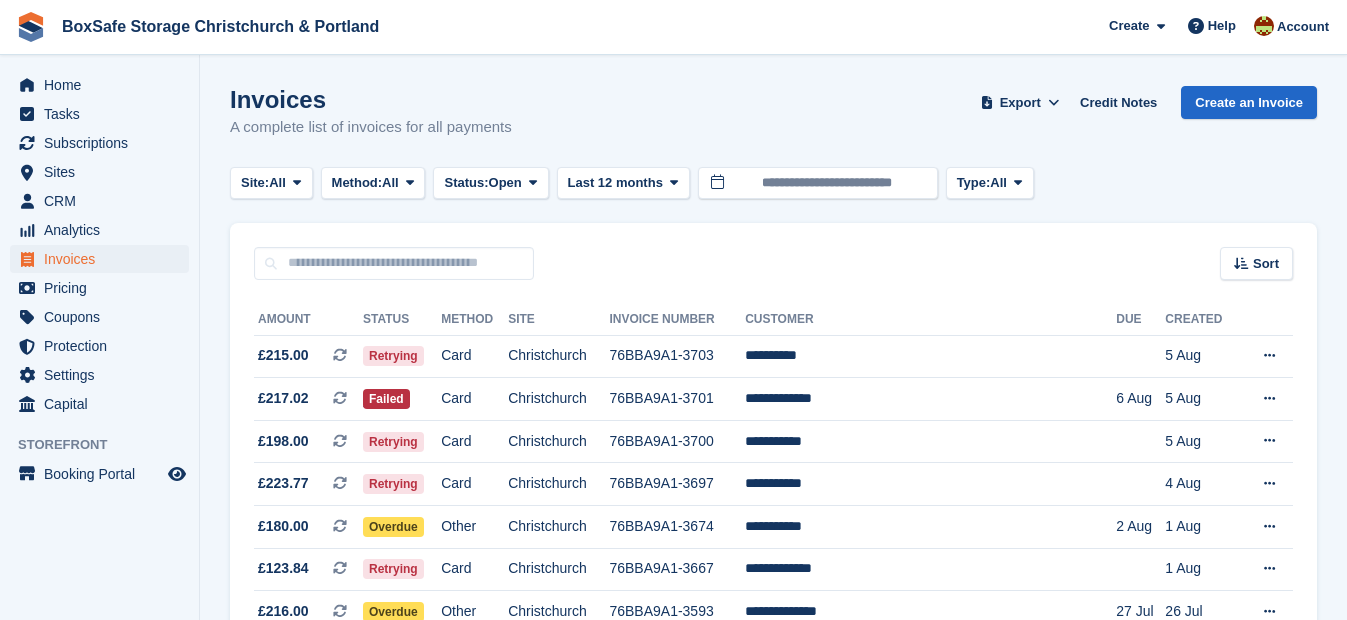 scroll, scrollTop: 0, scrollLeft: 0, axis: both 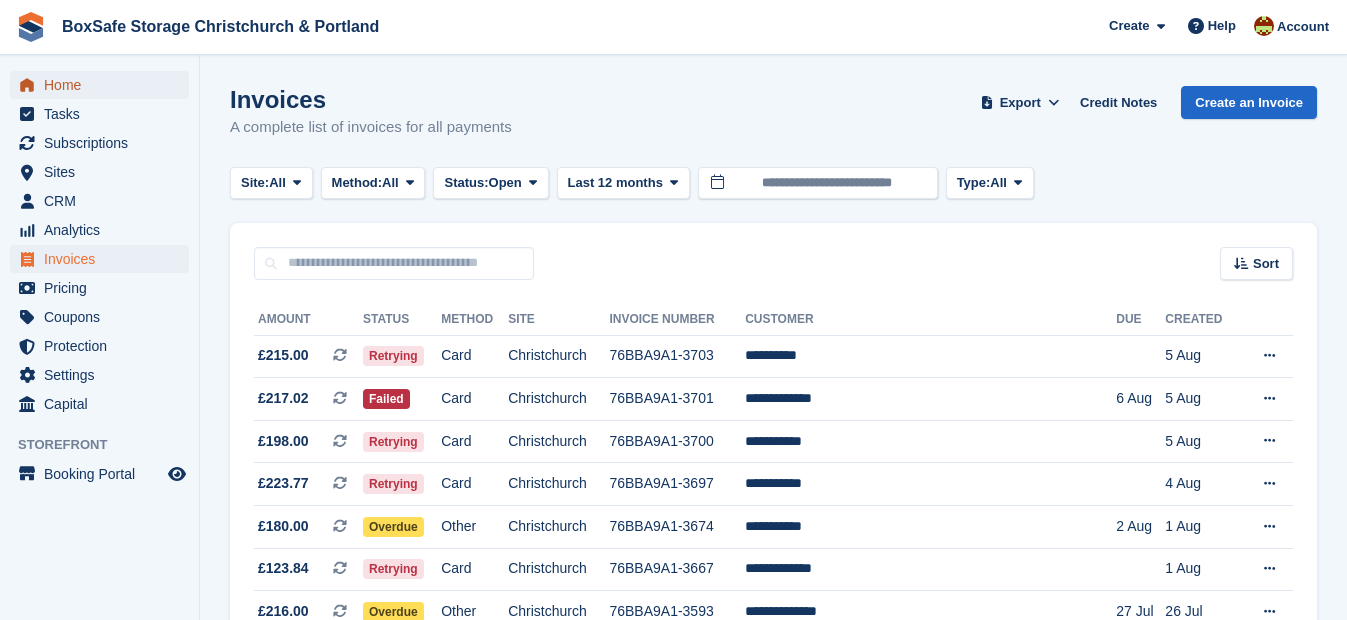 click on "Home" at bounding box center (104, 85) 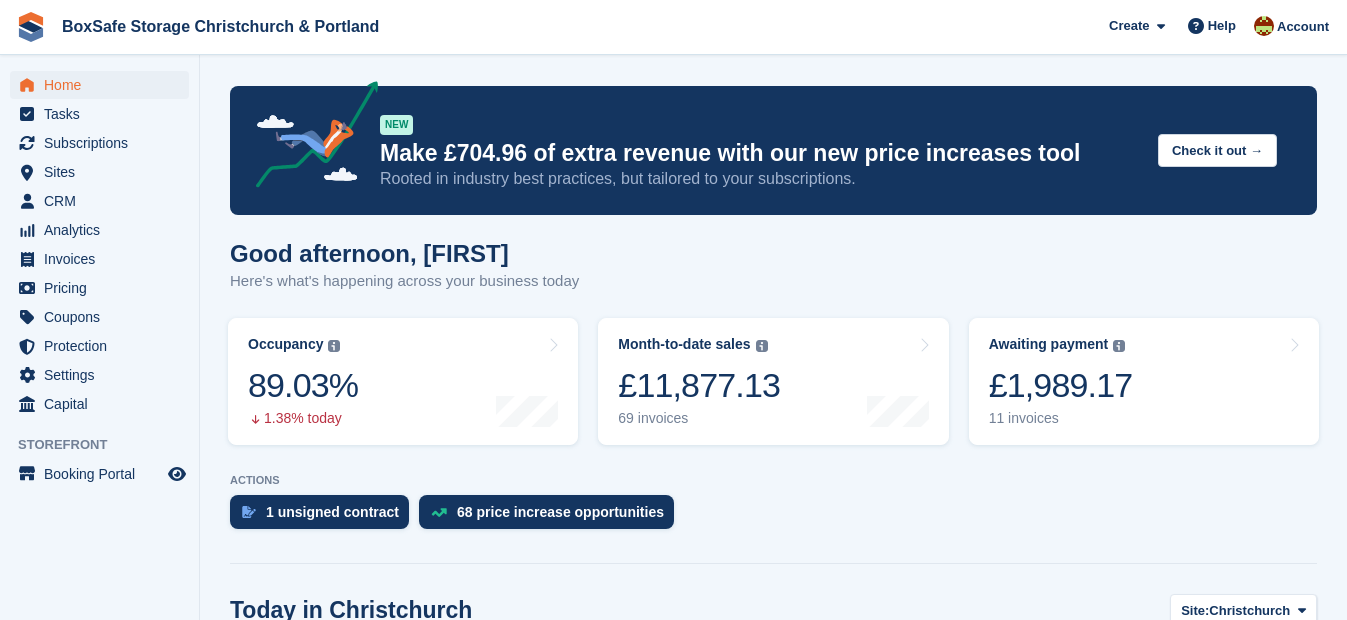 scroll, scrollTop: 0, scrollLeft: 0, axis: both 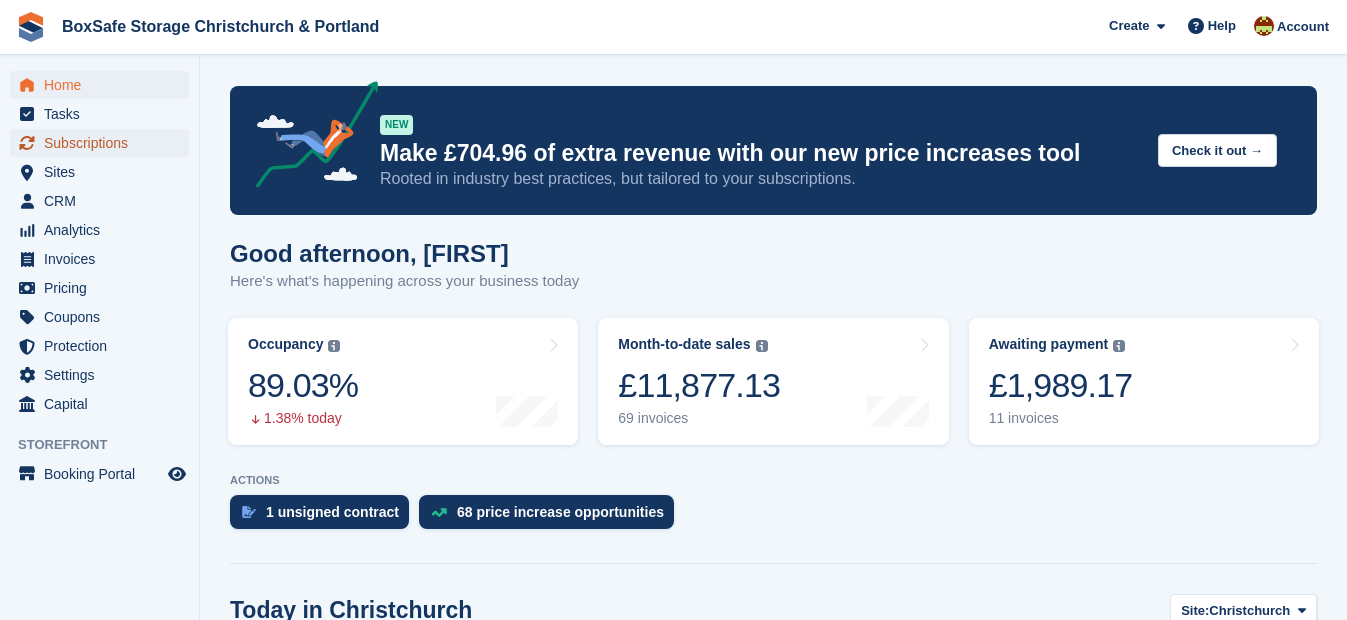 click on "Subscriptions" at bounding box center [104, 143] 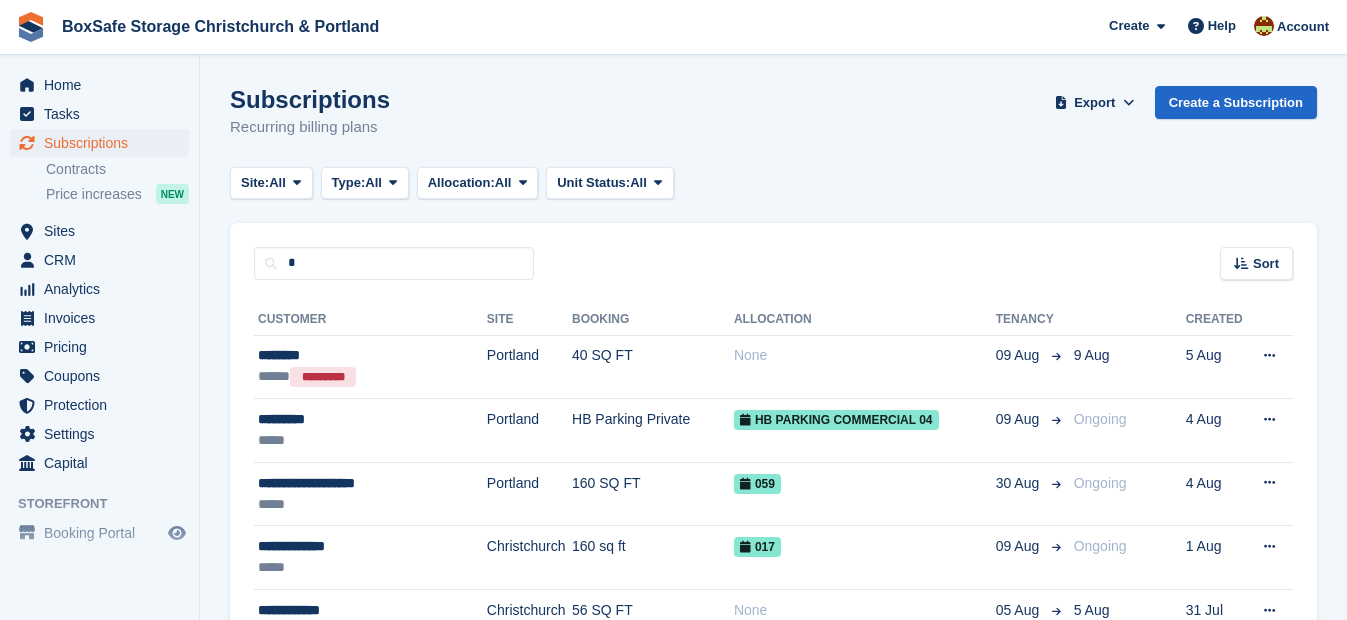 scroll, scrollTop: 0, scrollLeft: 0, axis: both 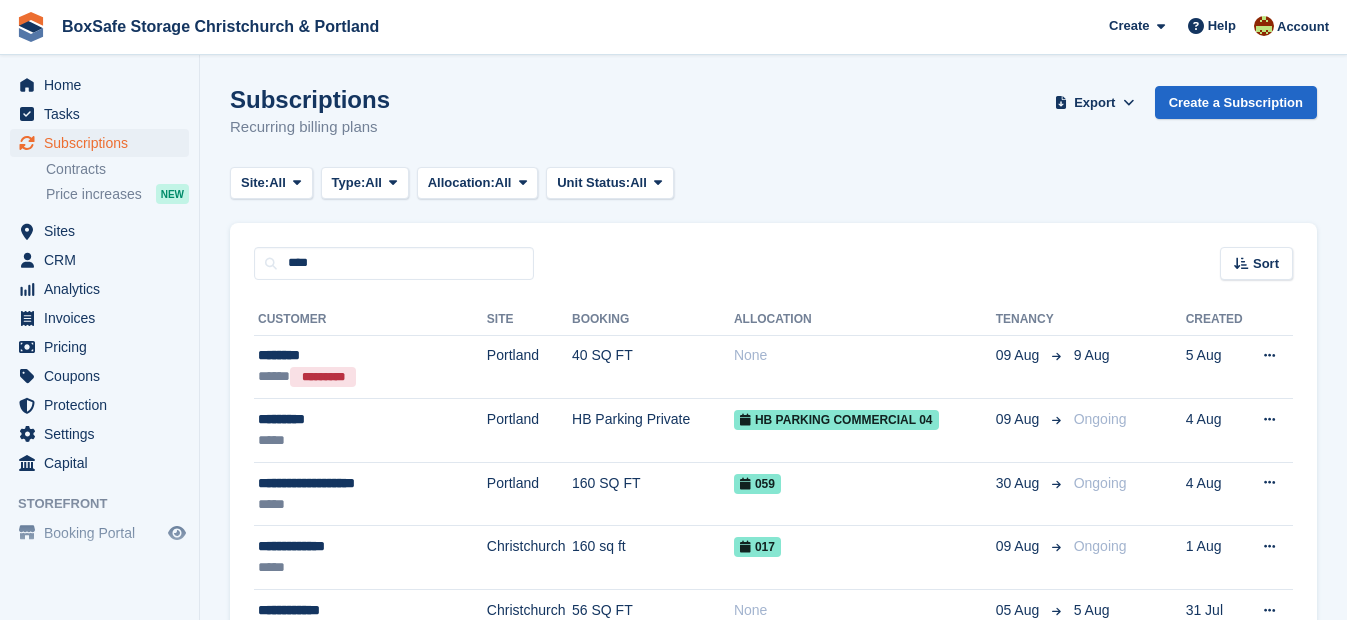 type on "****" 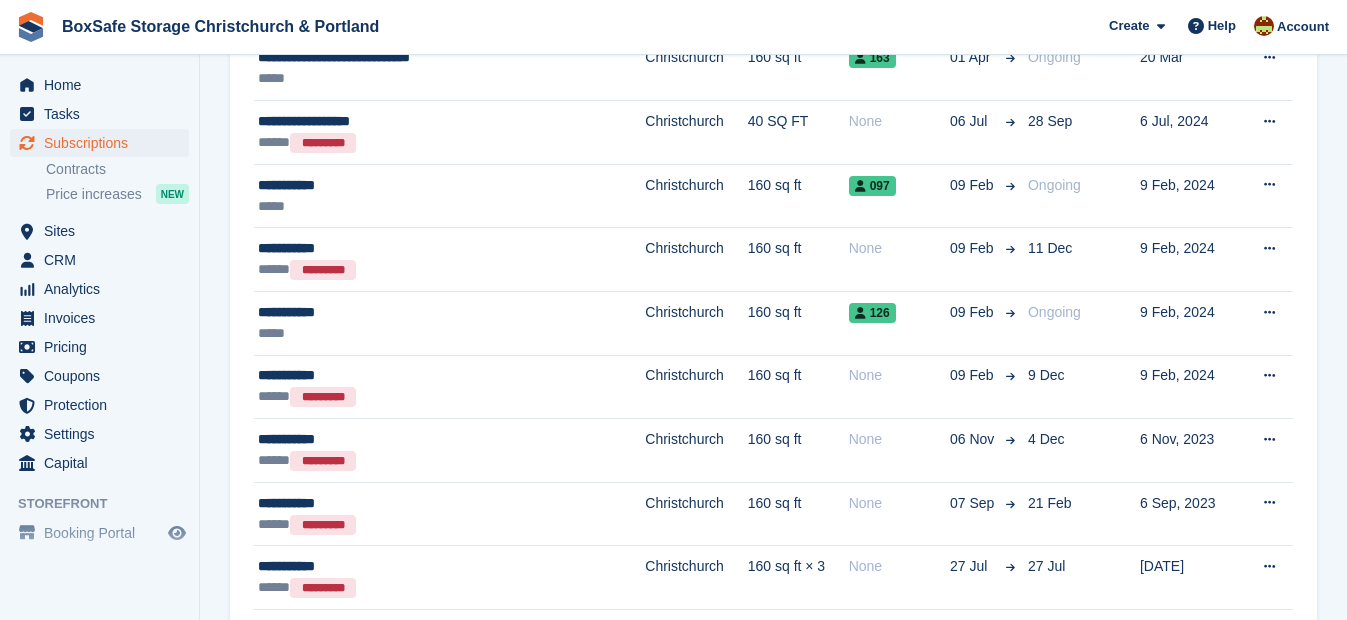 scroll, scrollTop: 304, scrollLeft: 0, axis: vertical 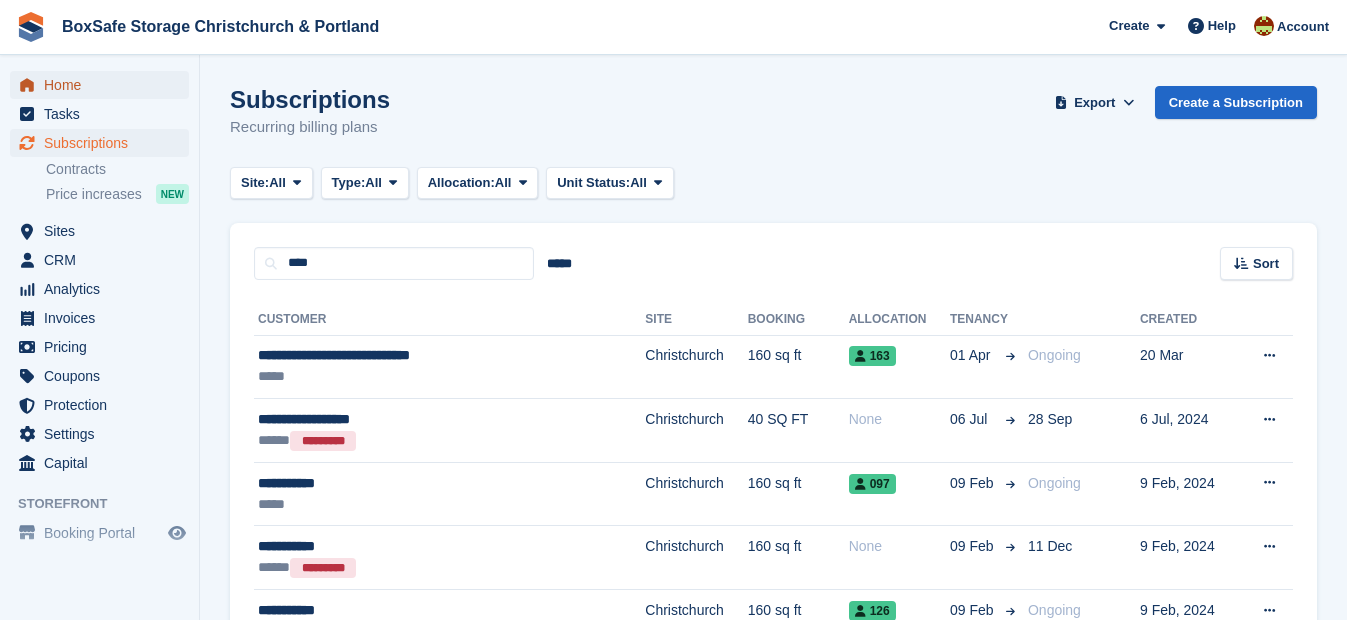 click on "Home" at bounding box center (104, 85) 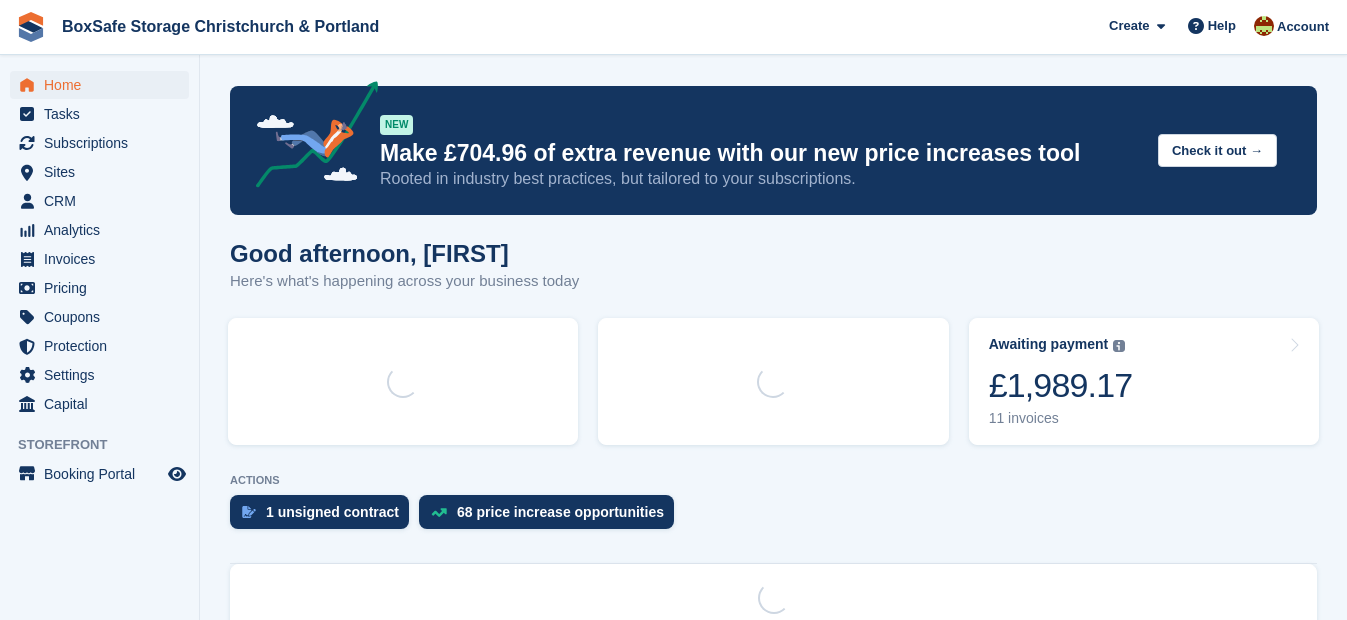 scroll, scrollTop: 0, scrollLeft: 0, axis: both 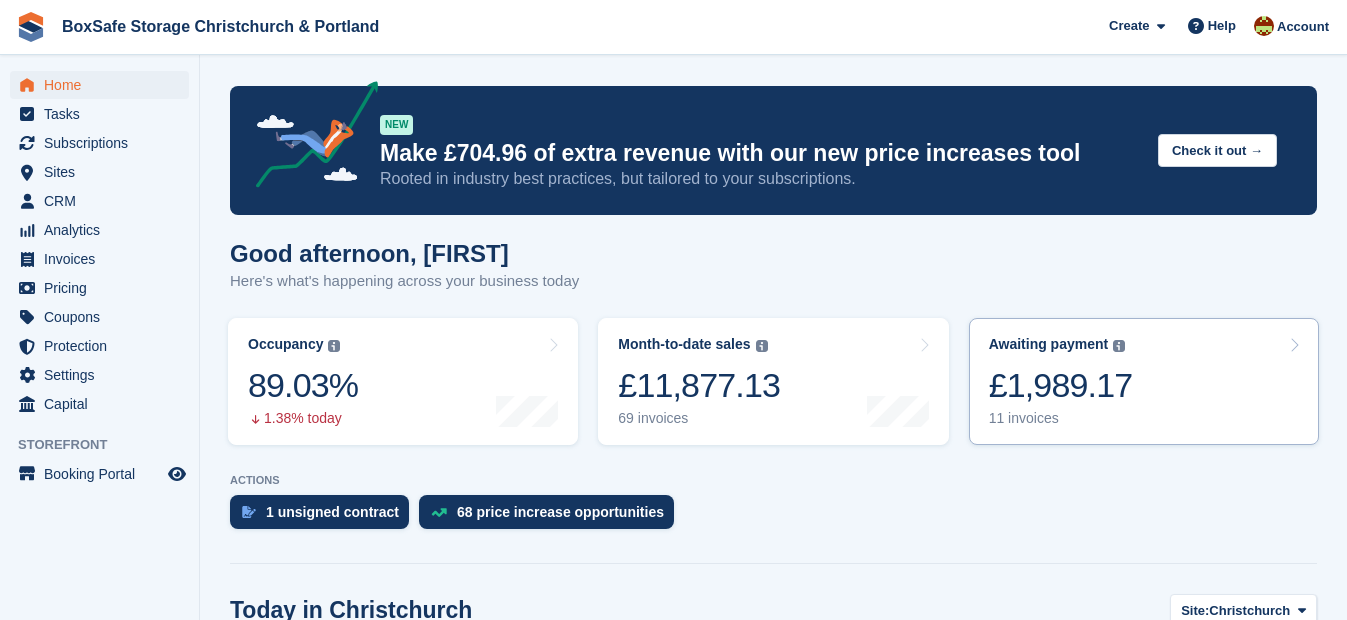 click on "£1,989.17" at bounding box center (1061, 385) 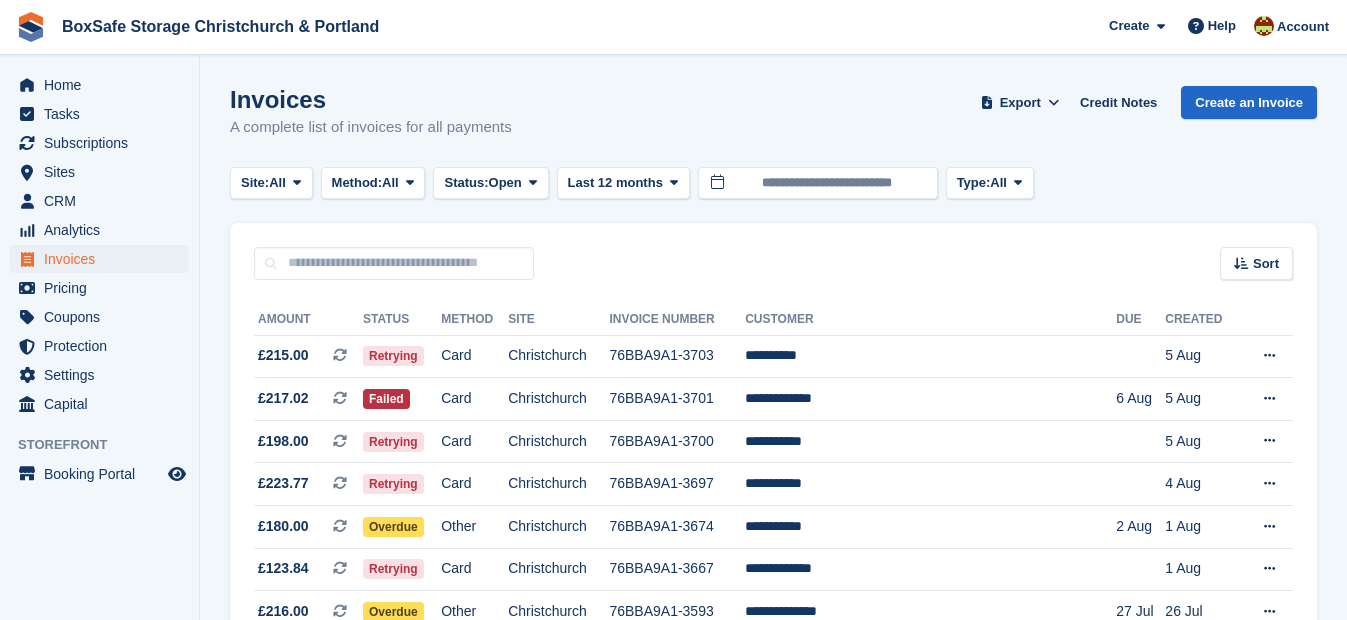 scroll, scrollTop: 0, scrollLeft: 0, axis: both 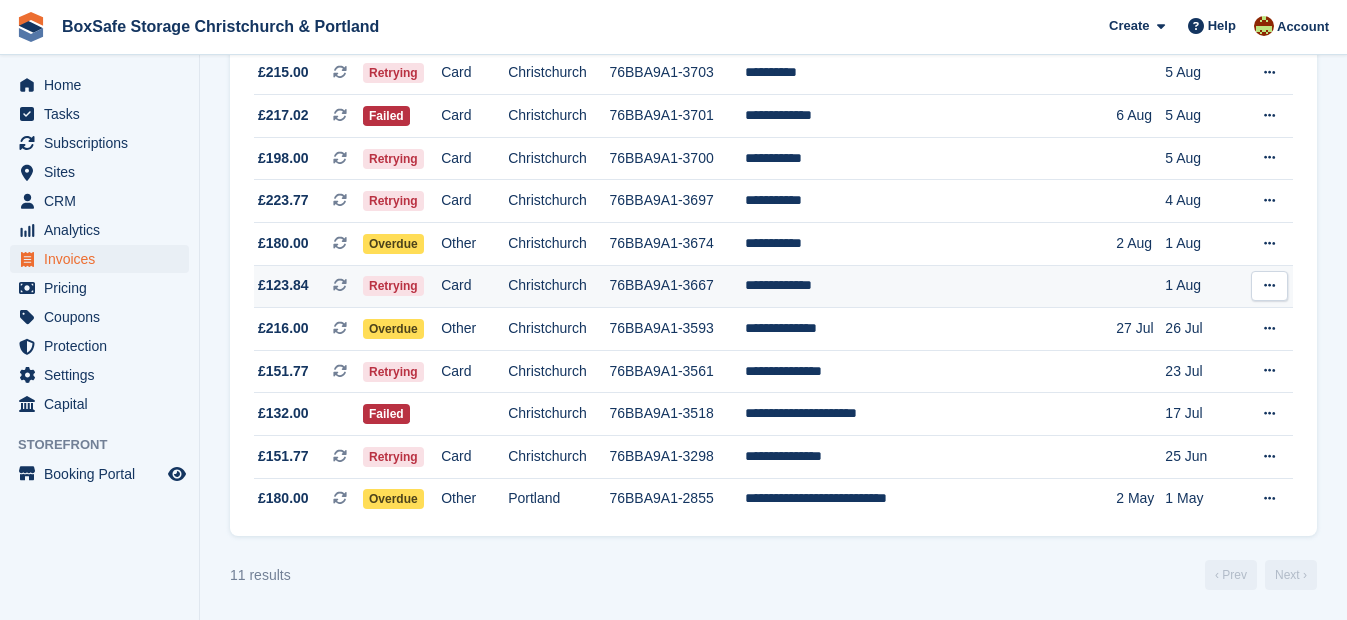 click on "**********" at bounding box center (930, 286) 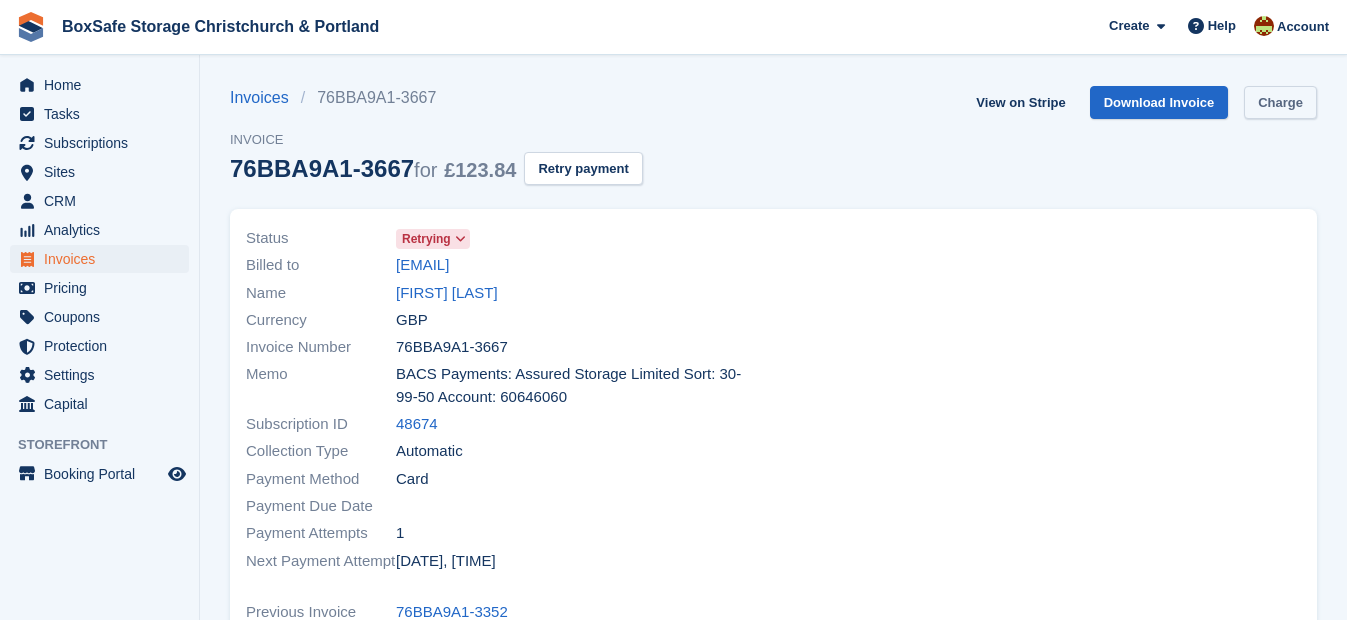 scroll, scrollTop: 0, scrollLeft: 0, axis: both 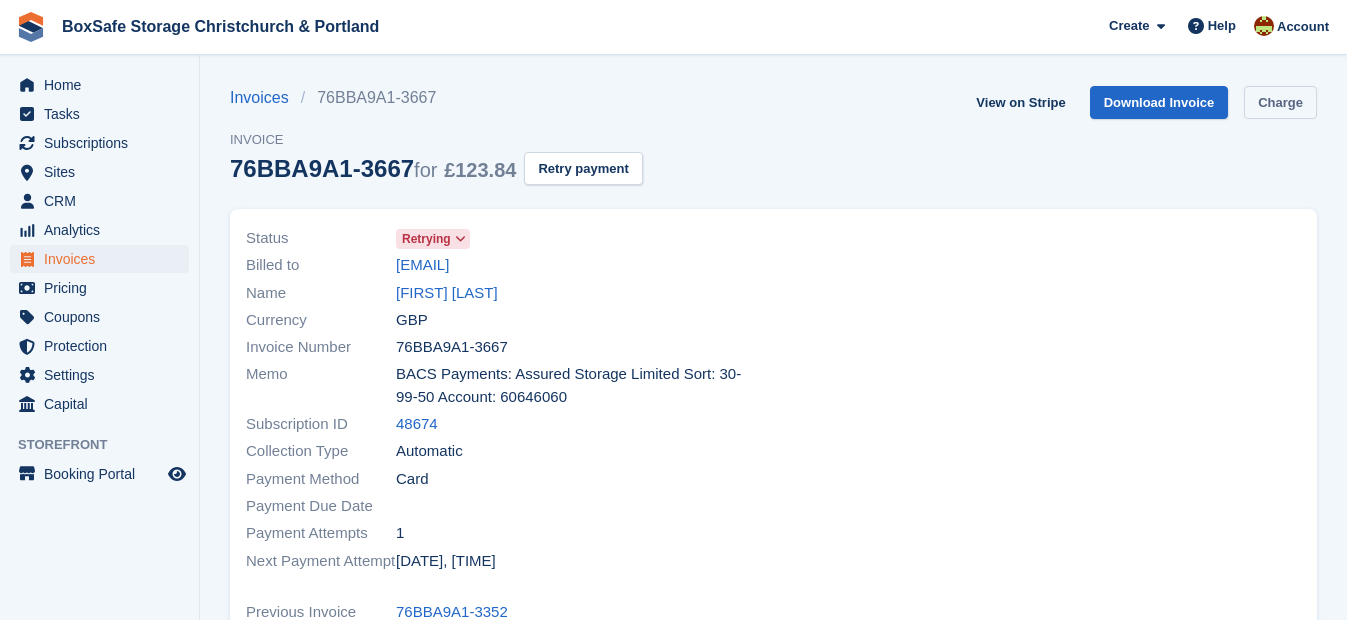click on "Charge" at bounding box center (1280, 102) 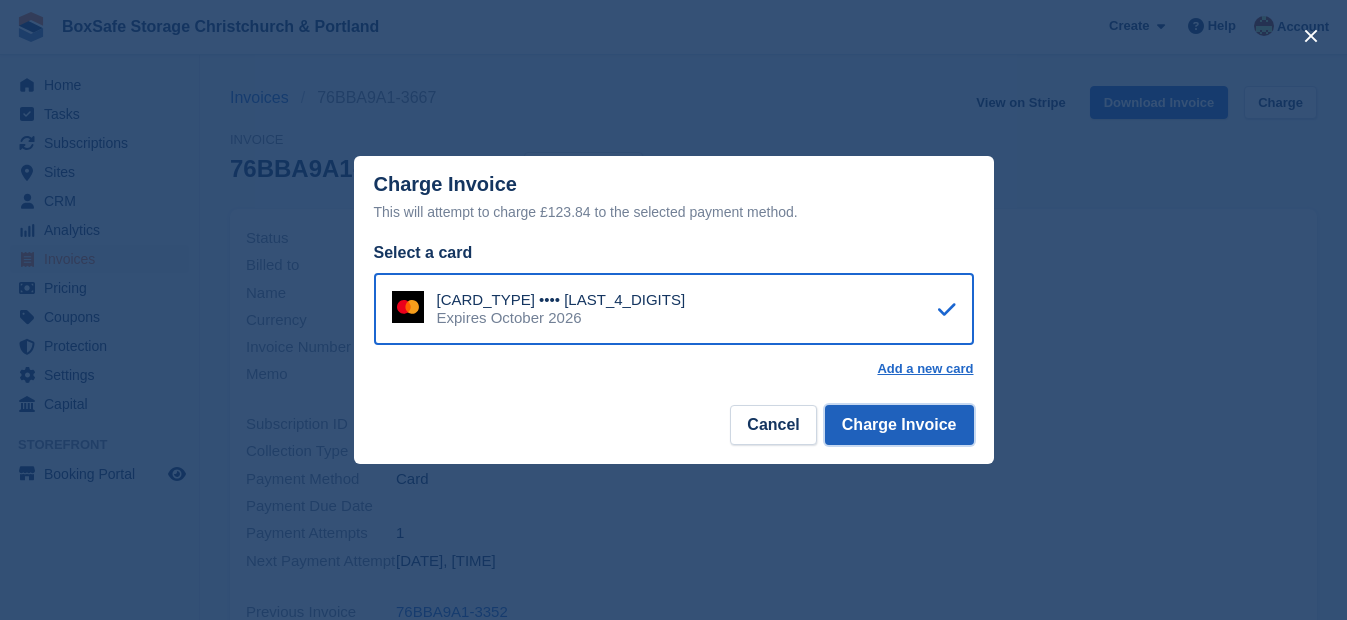 click on "Charge Invoice" at bounding box center [899, 425] 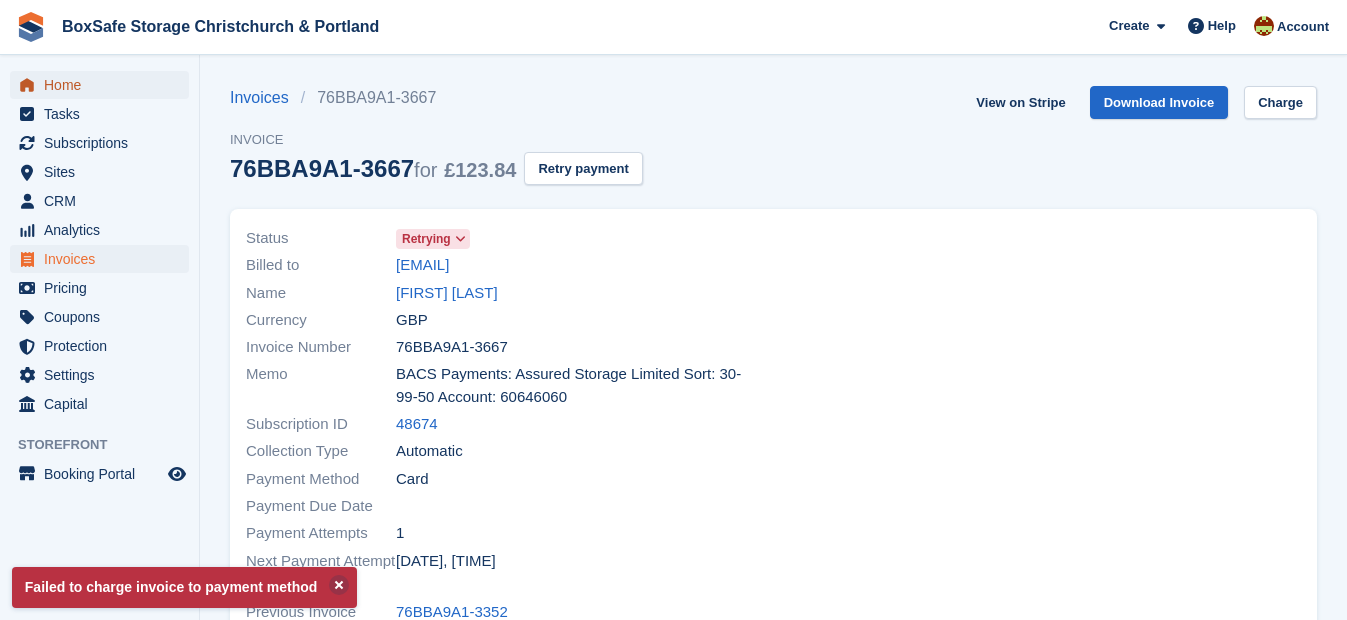 click on "Home" at bounding box center (104, 85) 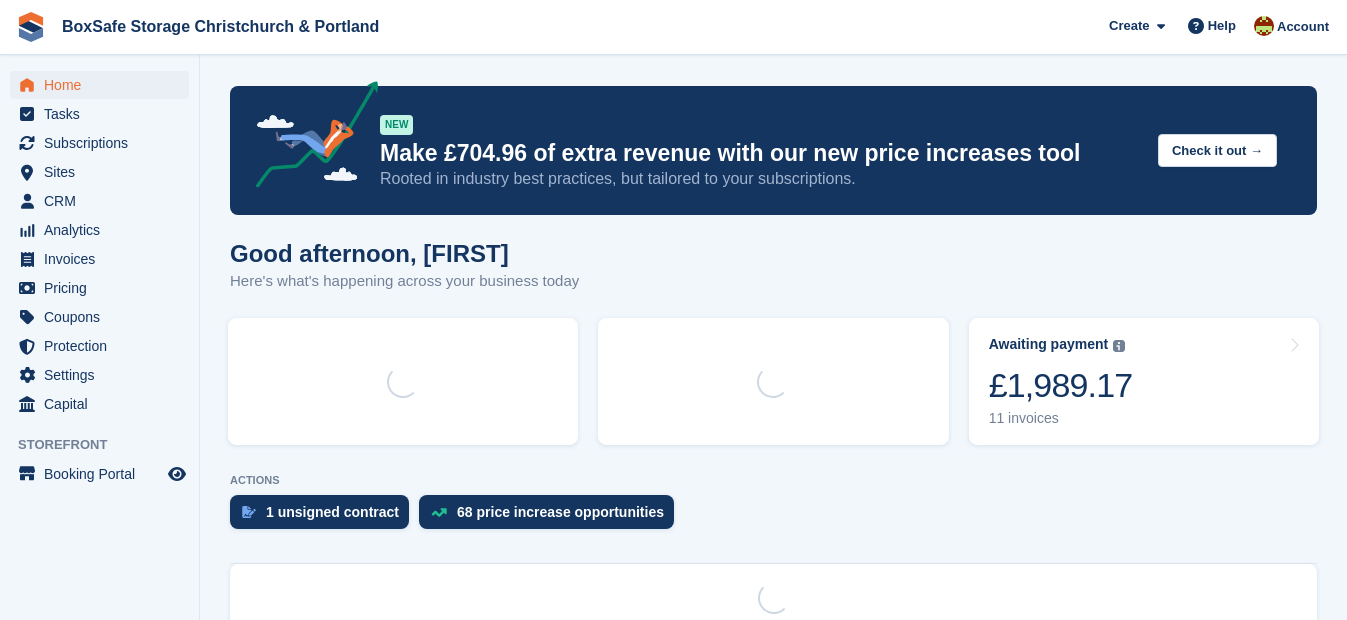 scroll, scrollTop: 0, scrollLeft: 0, axis: both 